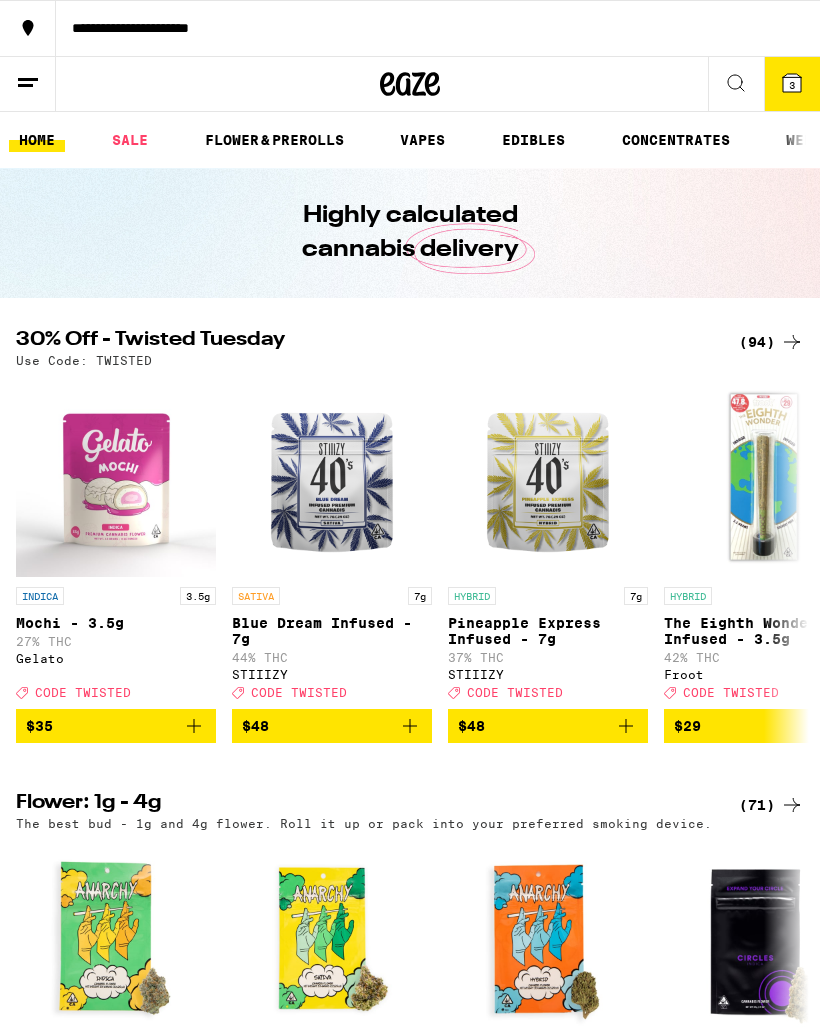 scroll, scrollTop: 0, scrollLeft: 0, axis: both 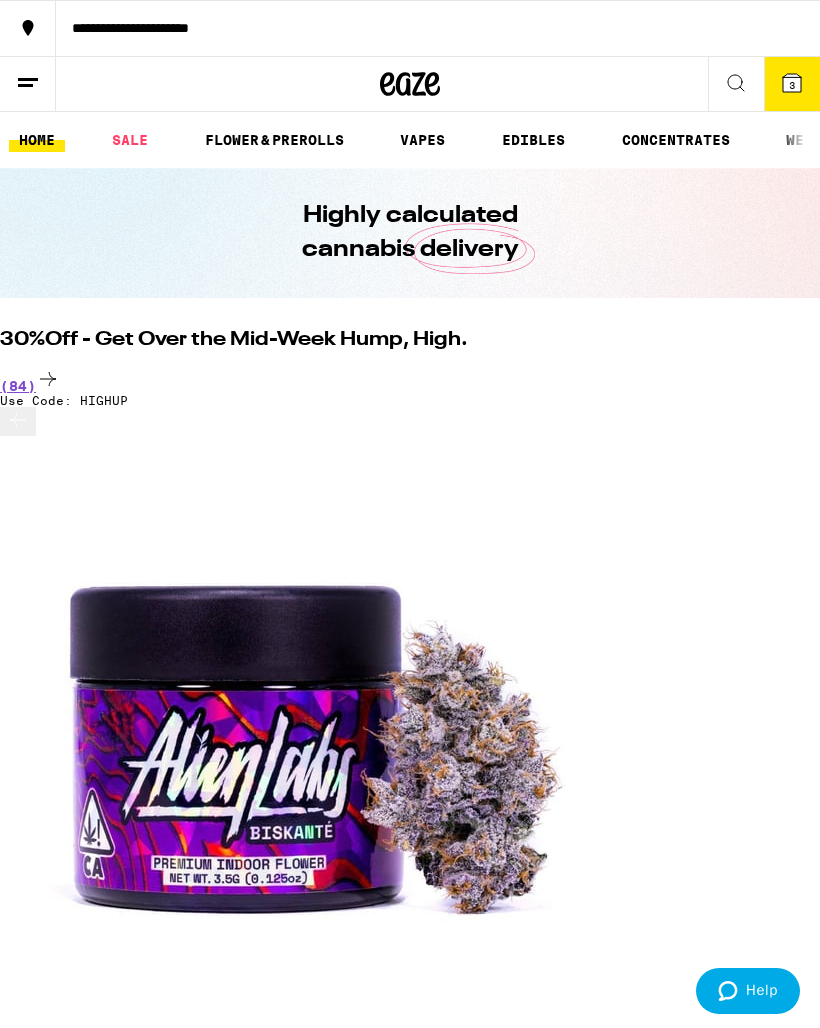click on "(84)" at bounding box center [410, 380] 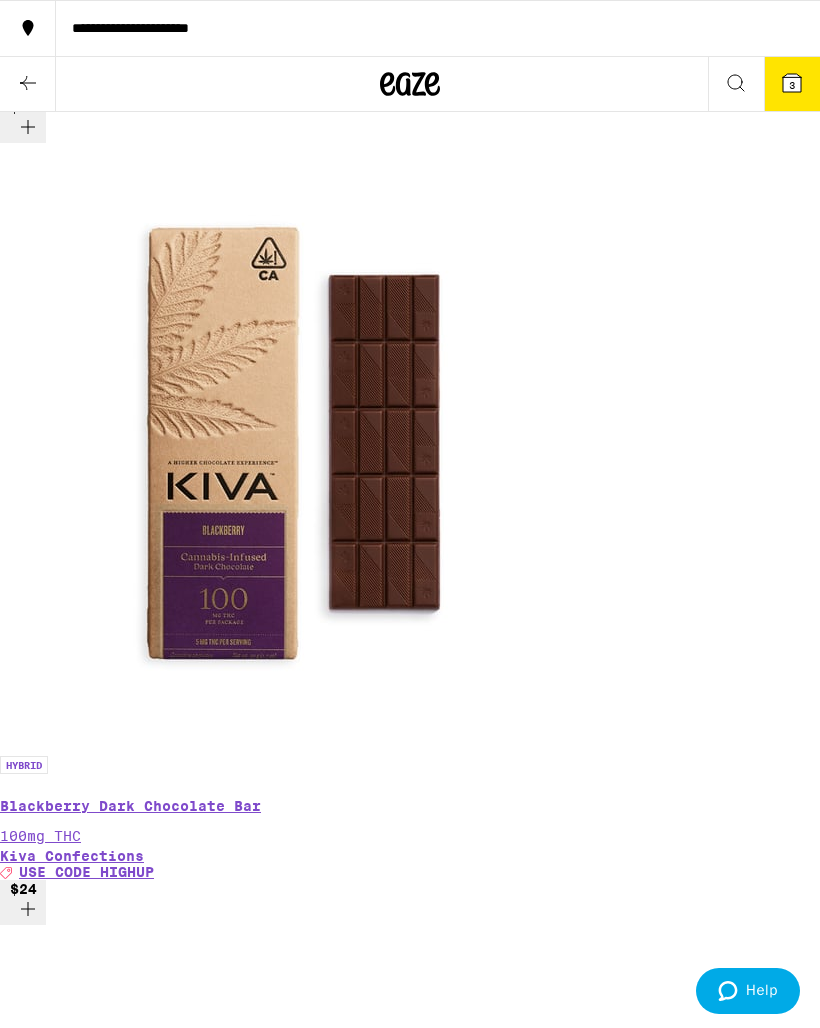 scroll, scrollTop: 15932, scrollLeft: 0, axis: vertical 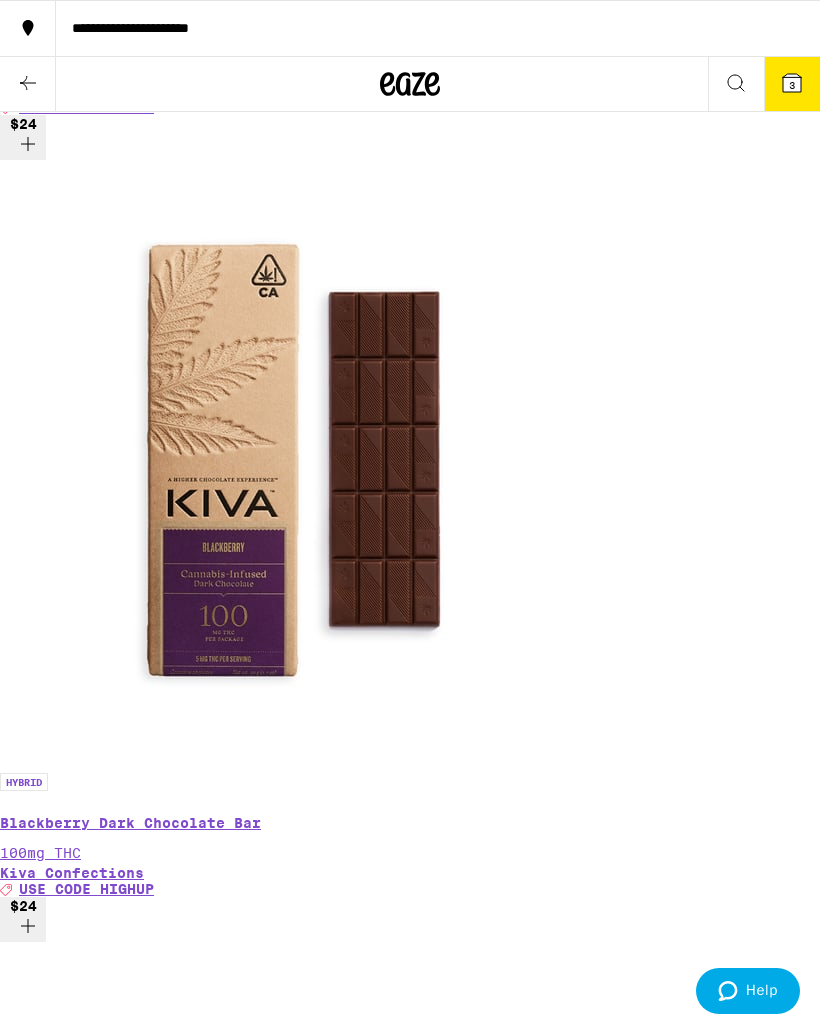 click 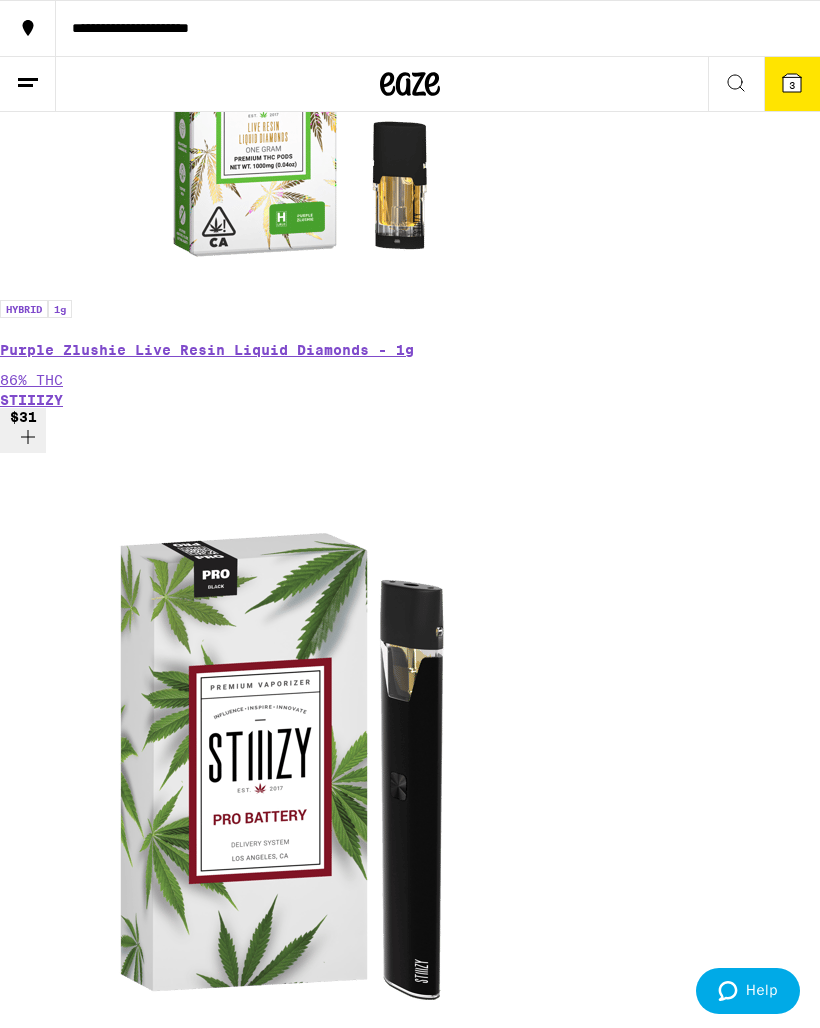 scroll, scrollTop: 790, scrollLeft: 0, axis: vertical 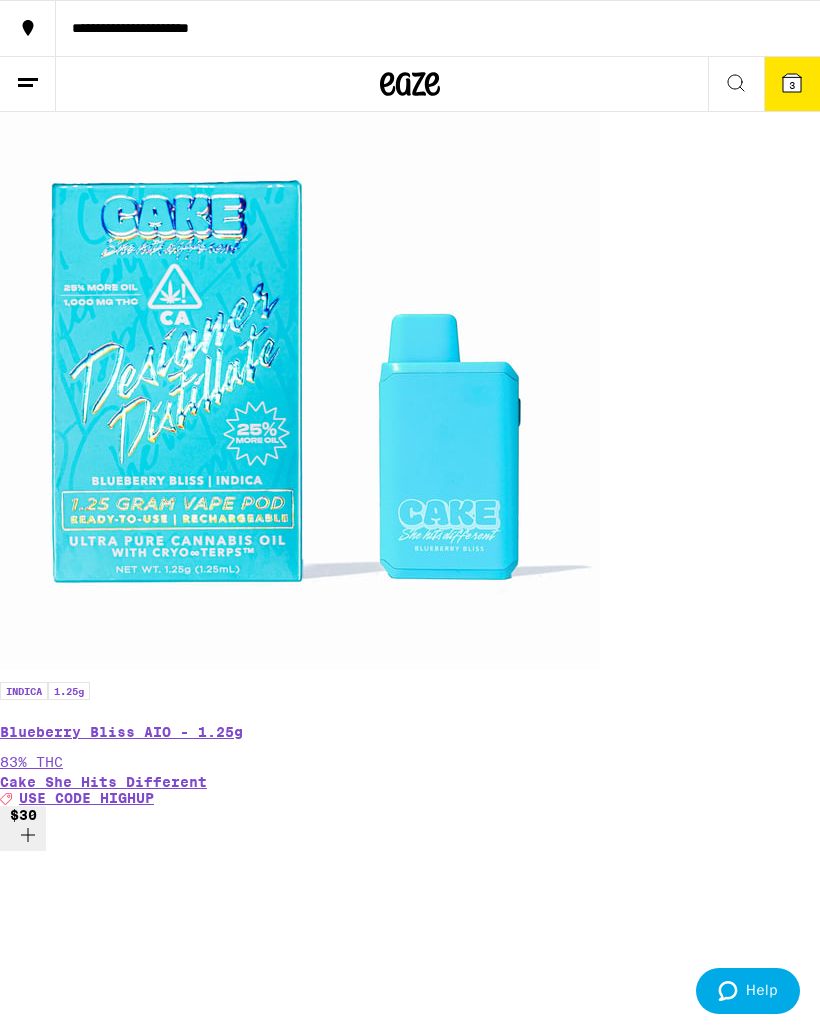 click 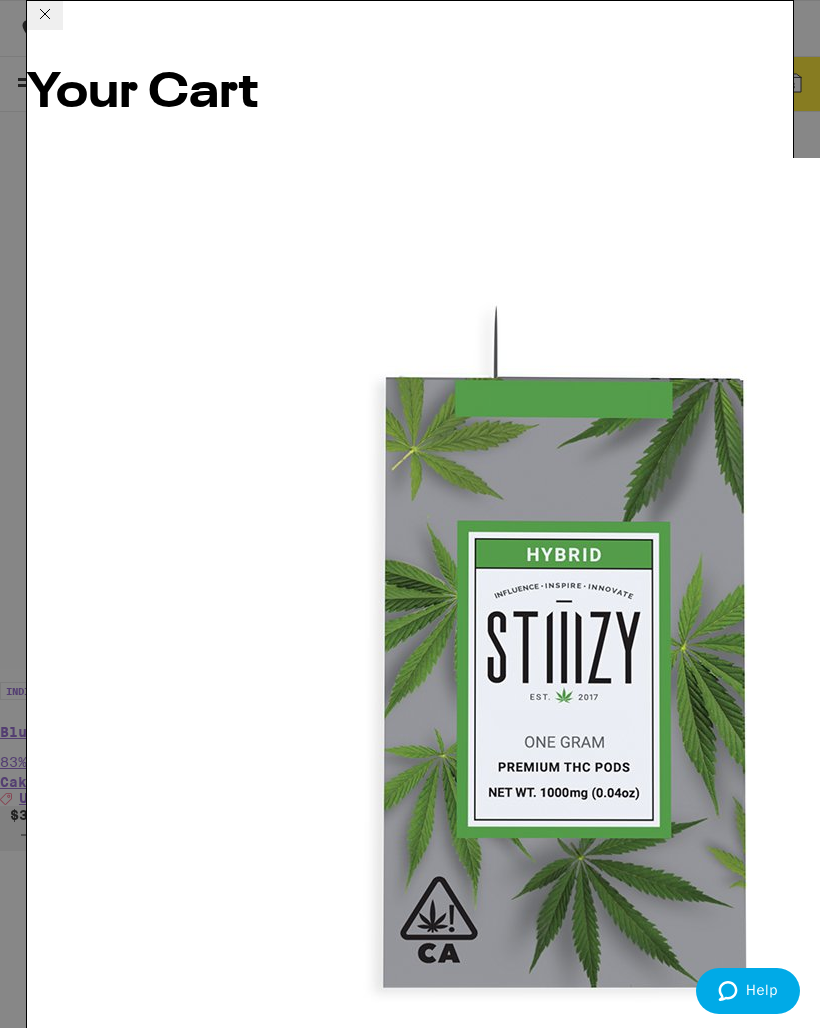 click 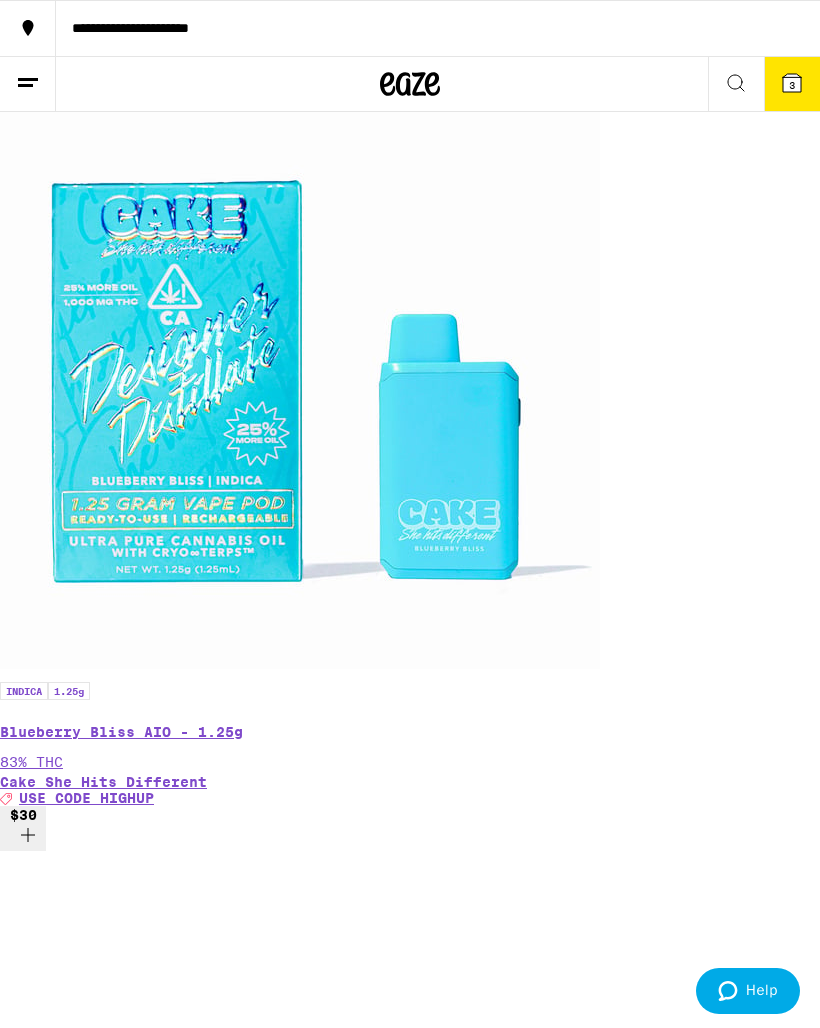 scroll, scrollTop: 0, scrollLeft: 0, axis: both 